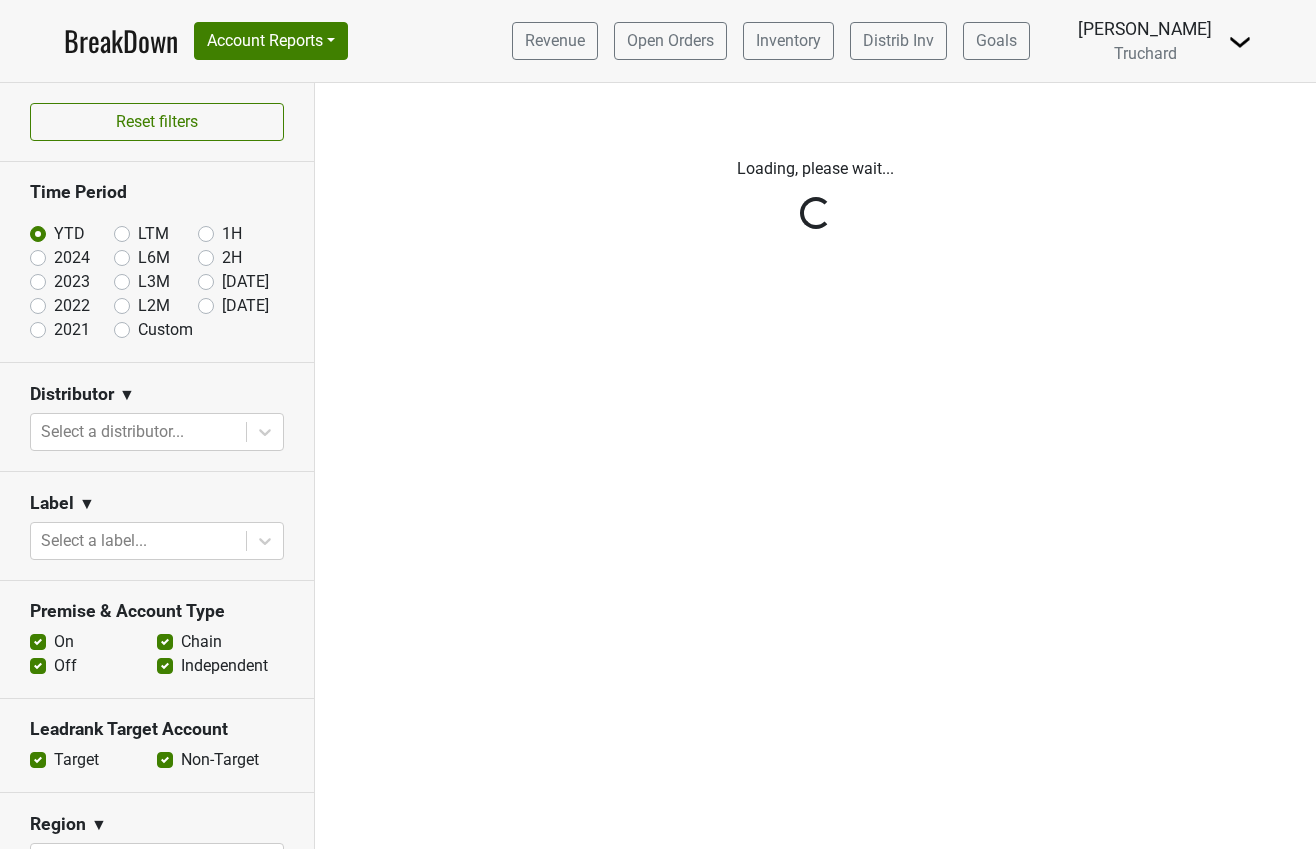 scroll, scrollTop: 0, scrollLeft: 0, axis: both 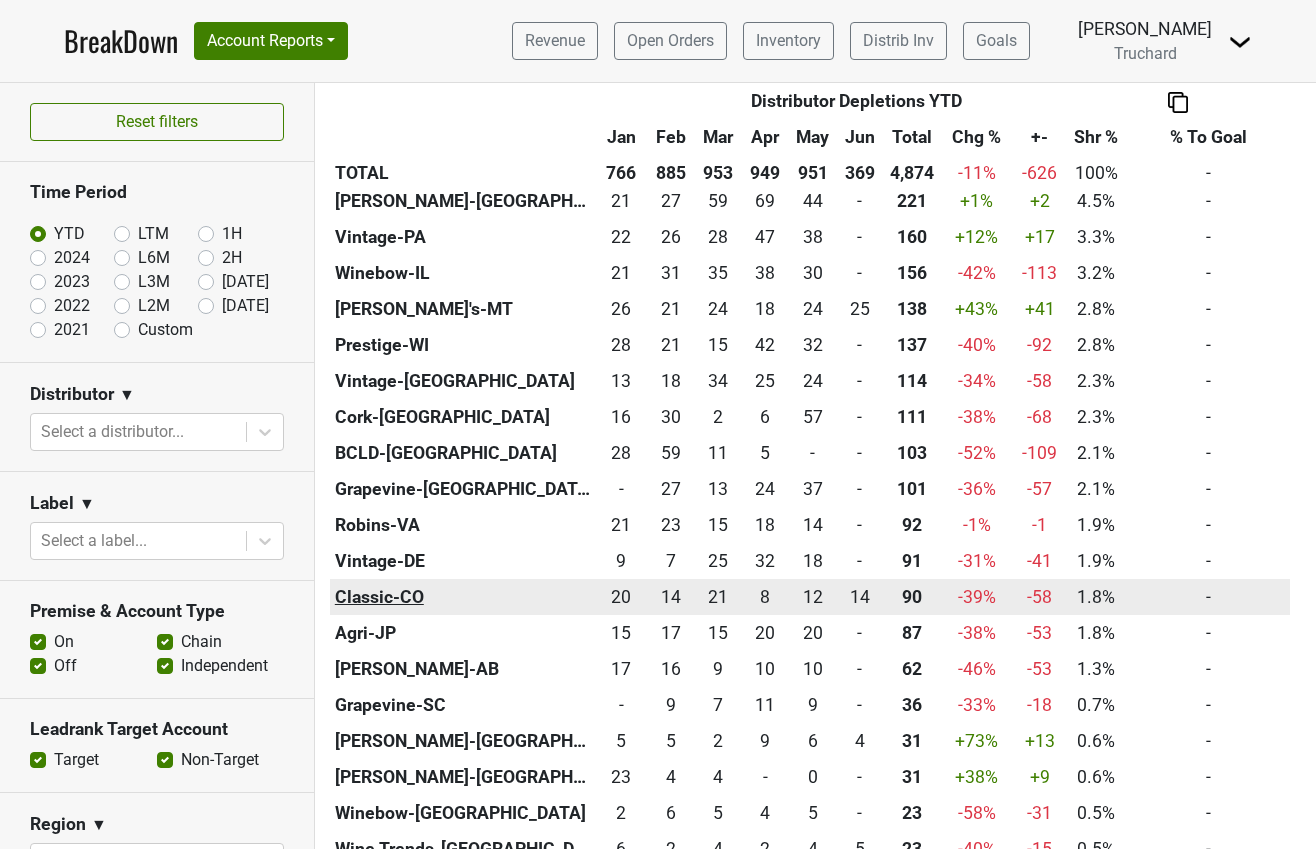 click on "Classic-CO" at bounding box center [462, 597] 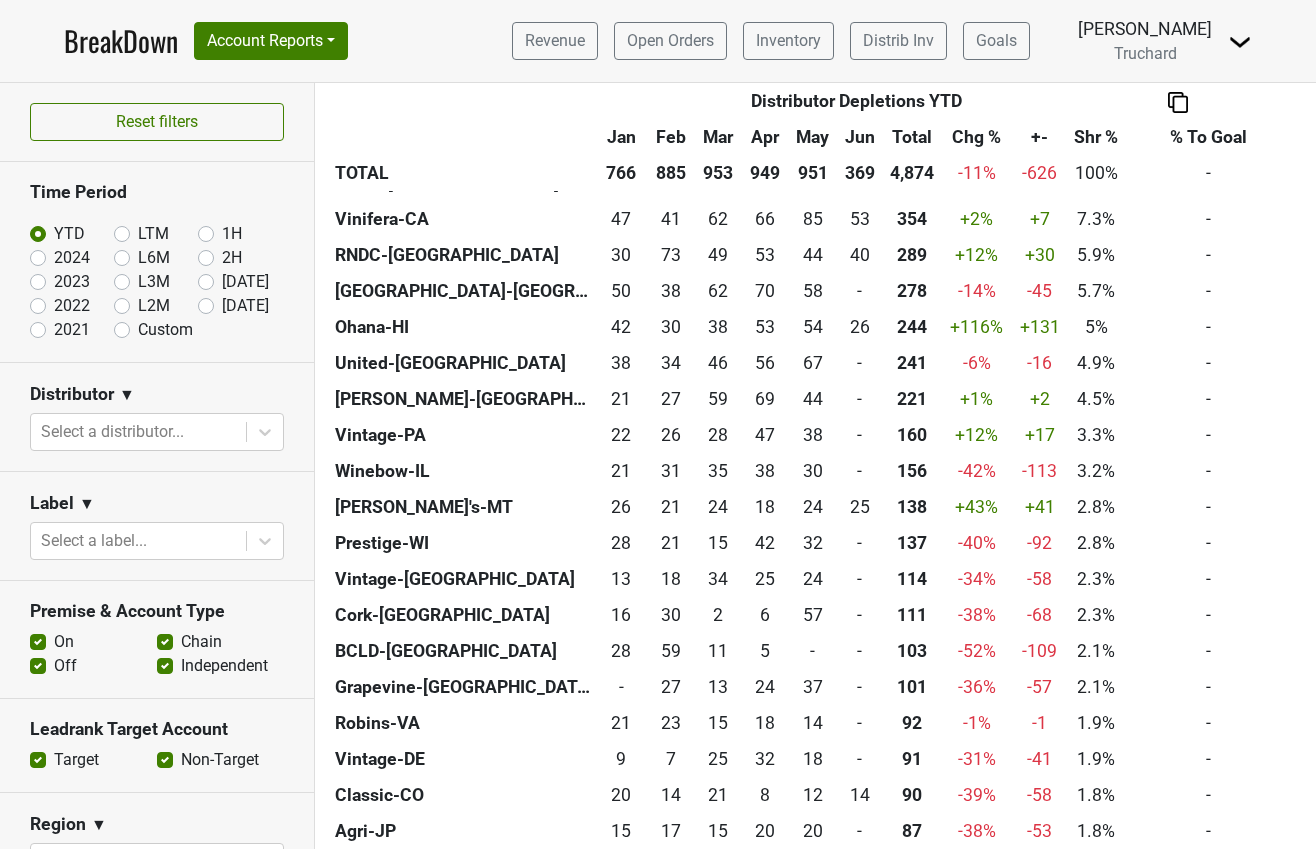 scroll, scrollTop: 600, scrollLeft: 0, axis: vertical 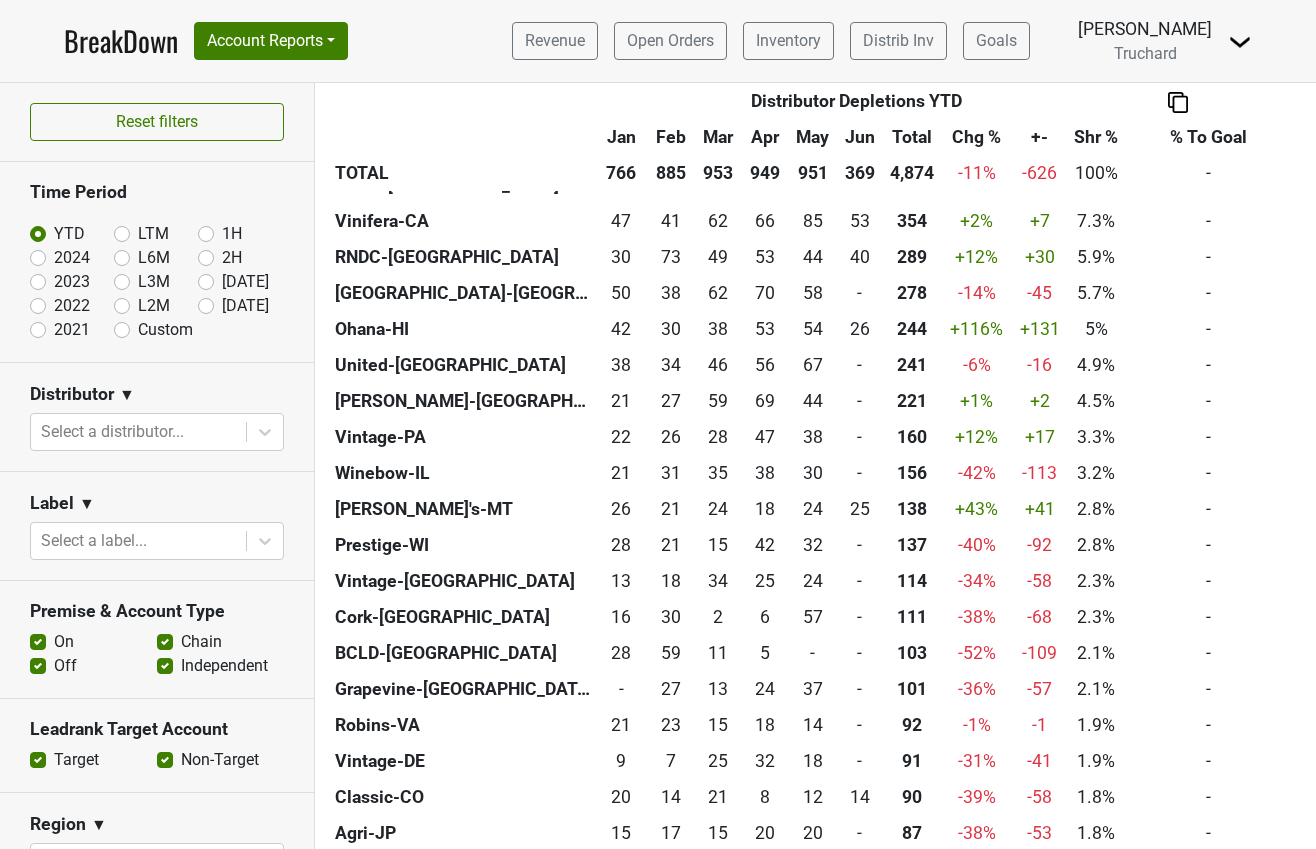 click on "2021" at bounding box center [72, 330] 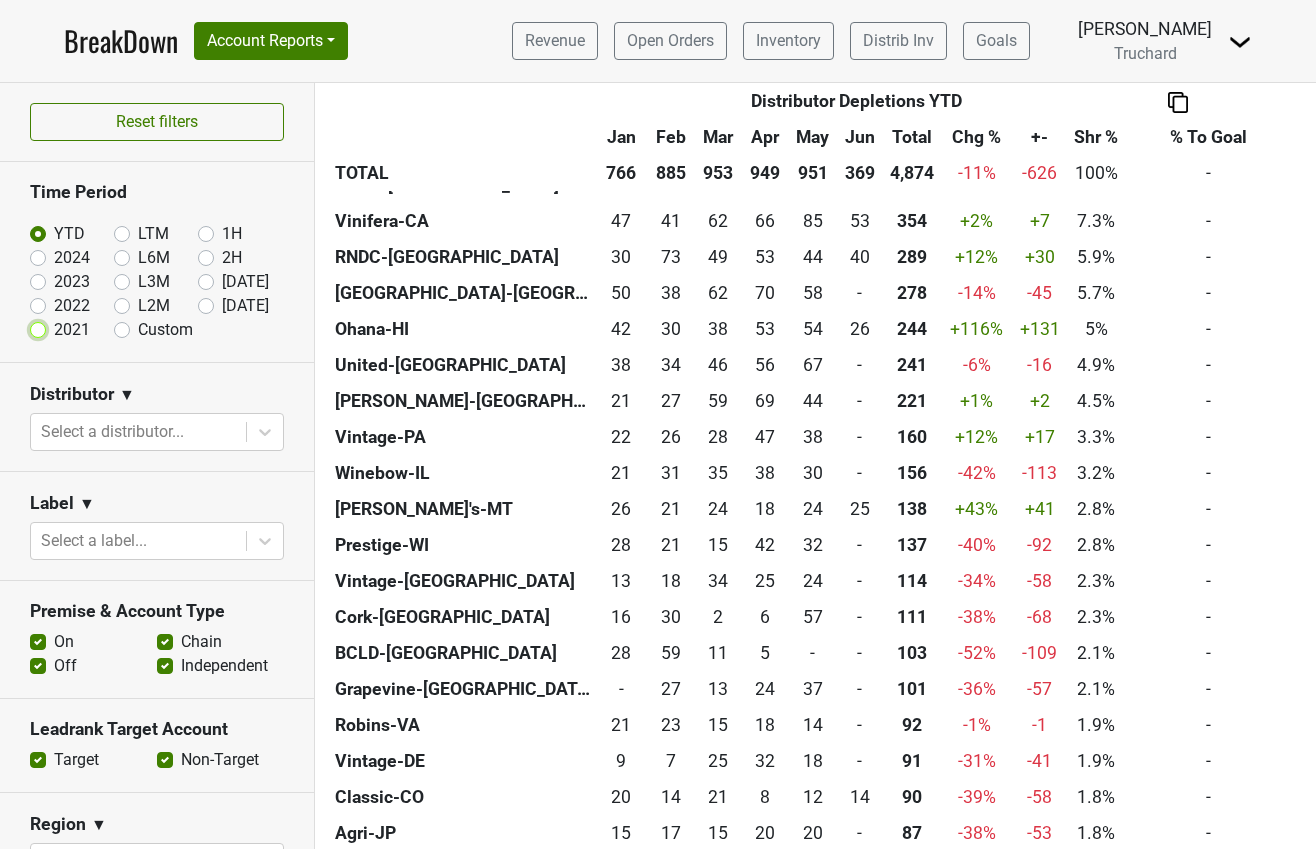 click on "2021" at bounding box center (70, 328) 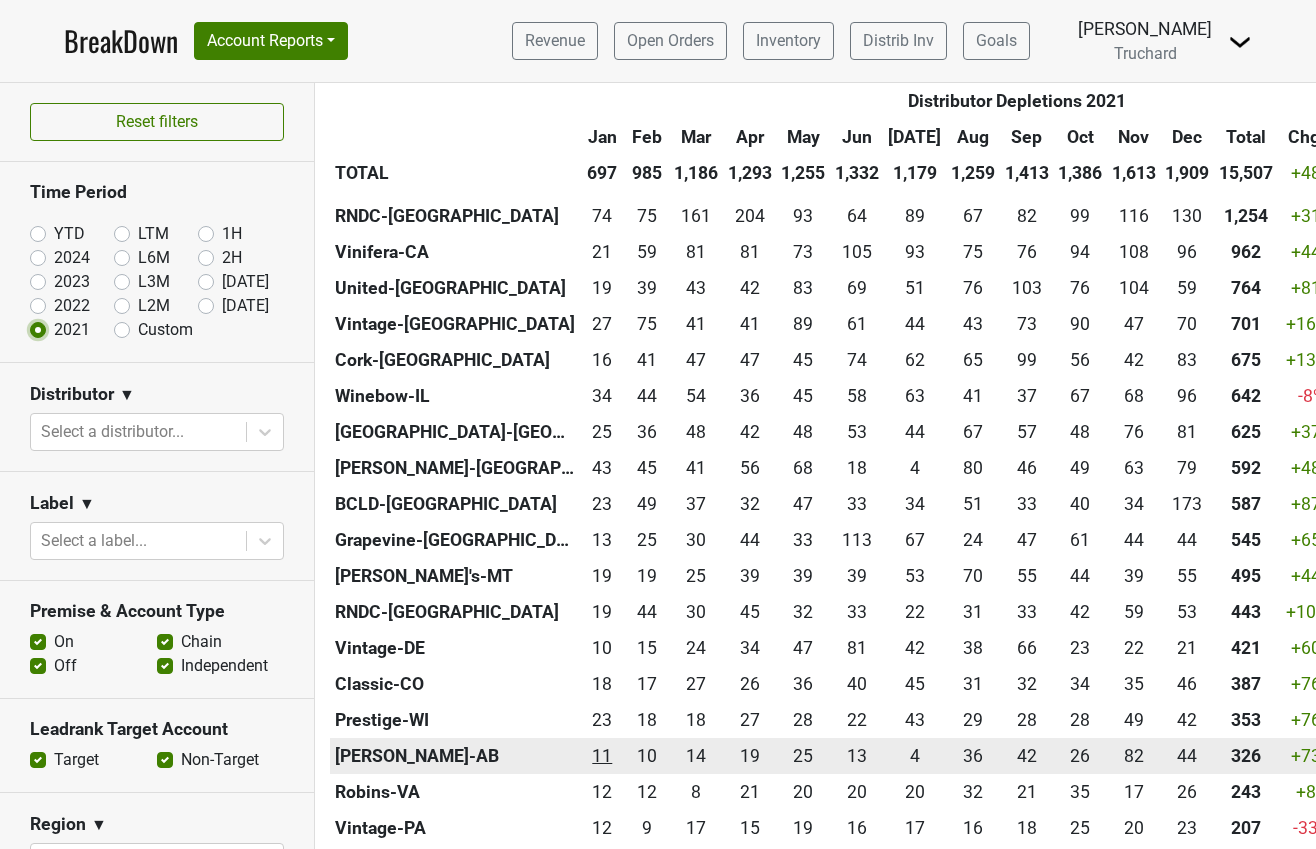 scroll, scrollTop: 600, scrollLeft: 0, axis: vertical 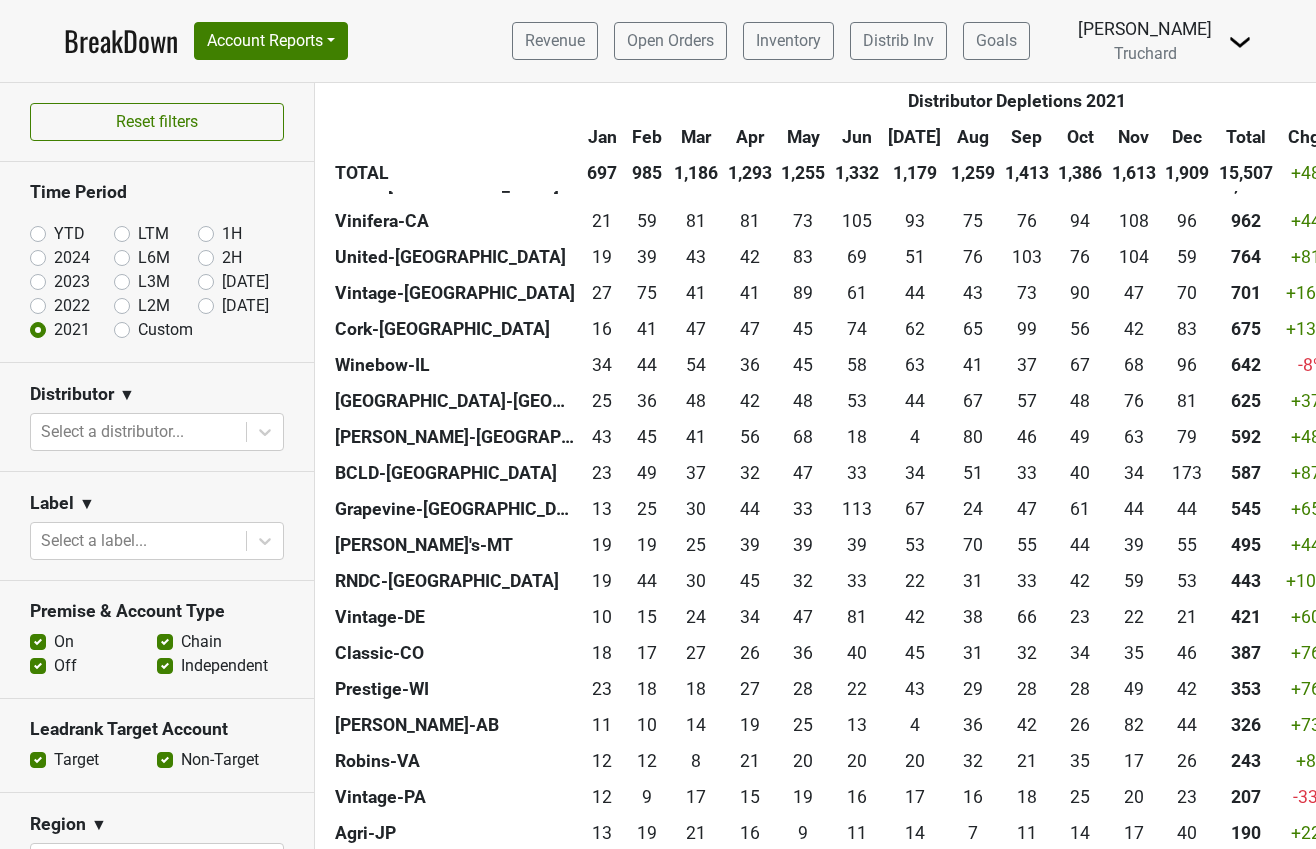 click on "2022" at bounding box center (72, 306) 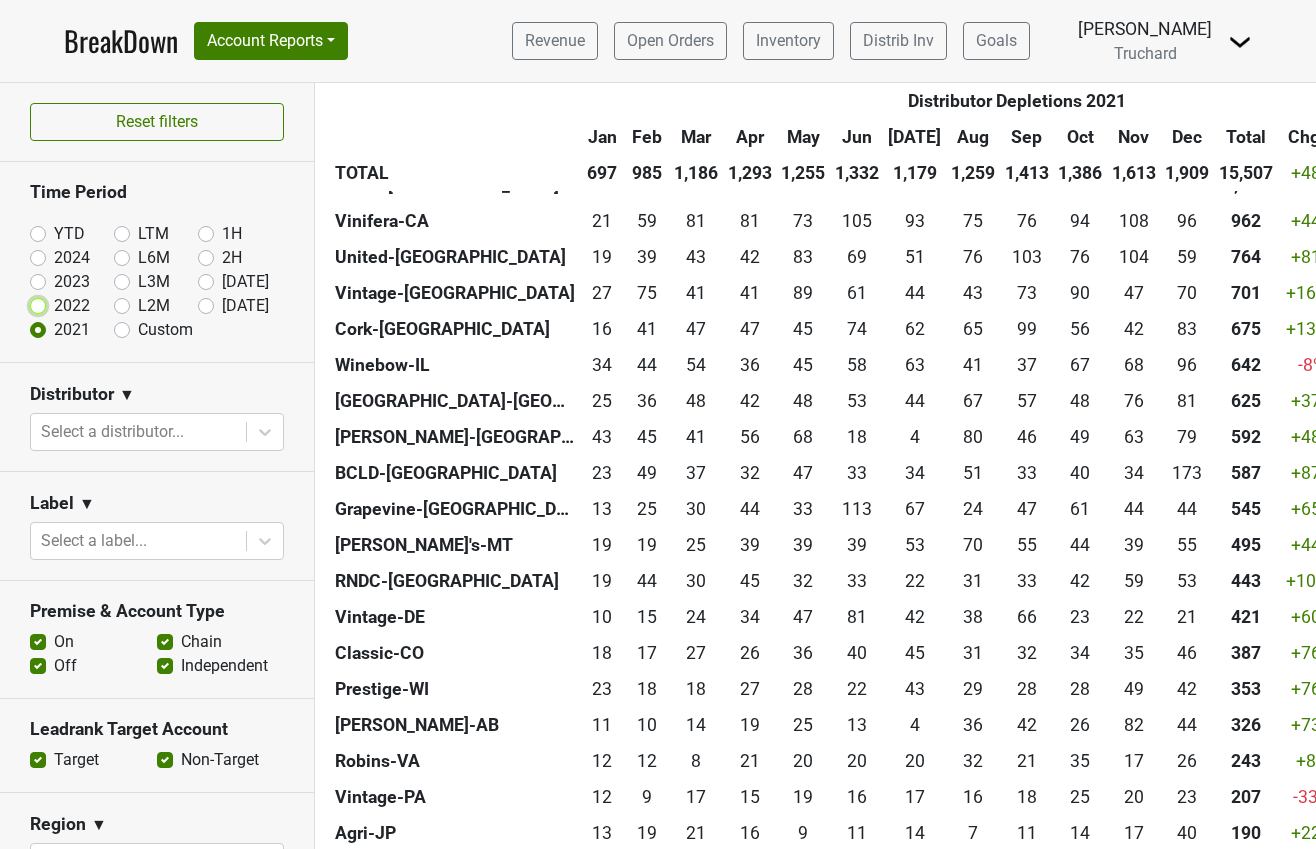 click on "2022" at bounding box center [70, 304] 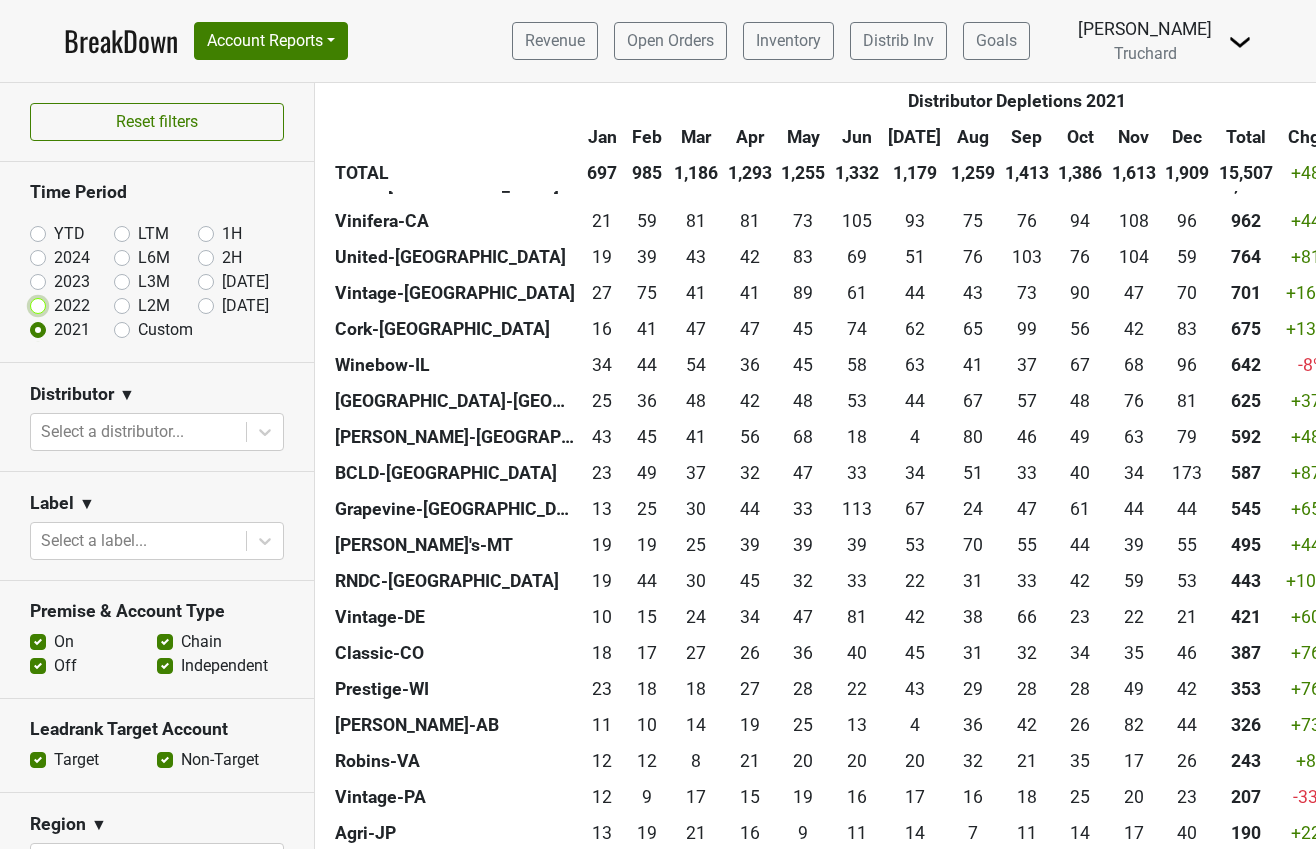 radio on "true" 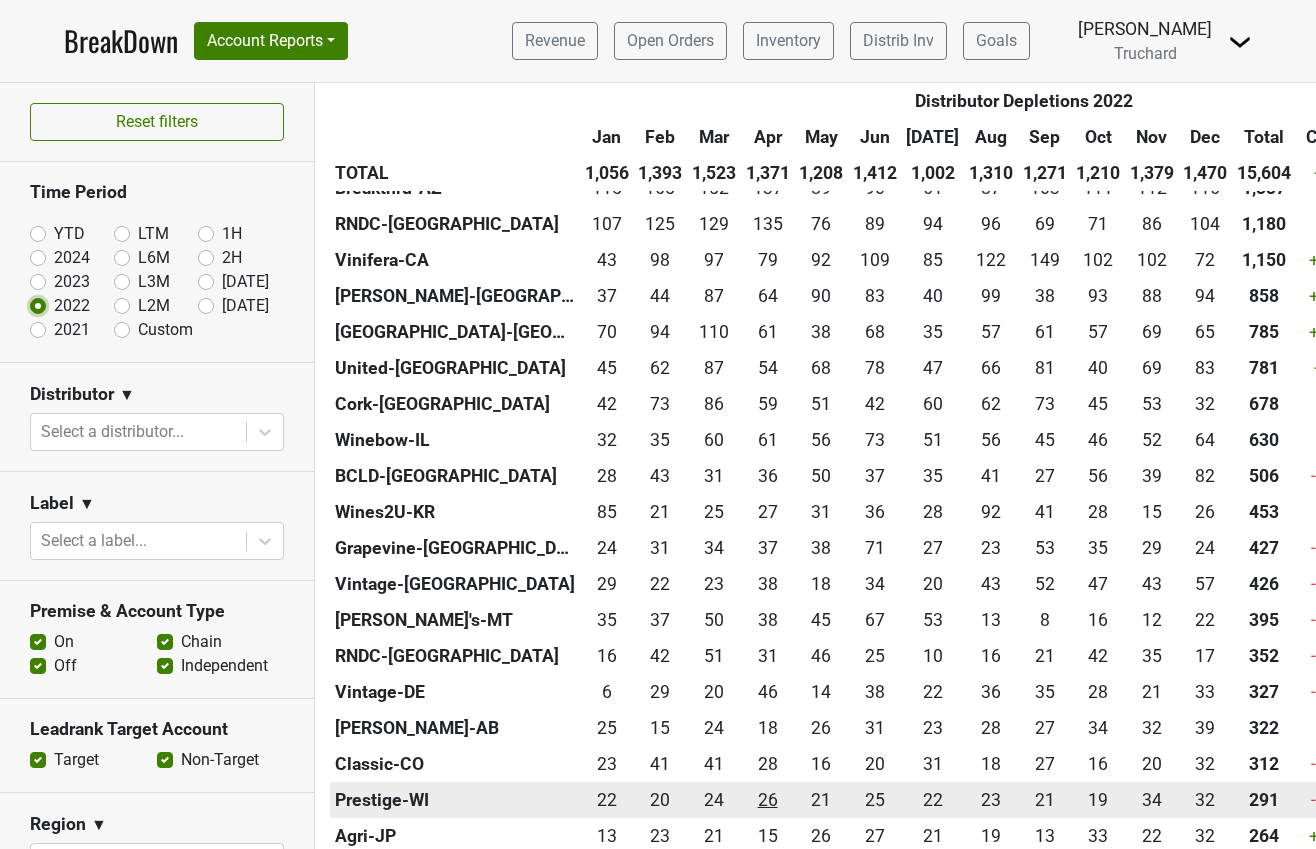 scroll, scrollTop: 600, scrollLeft: 0, axis: vertical 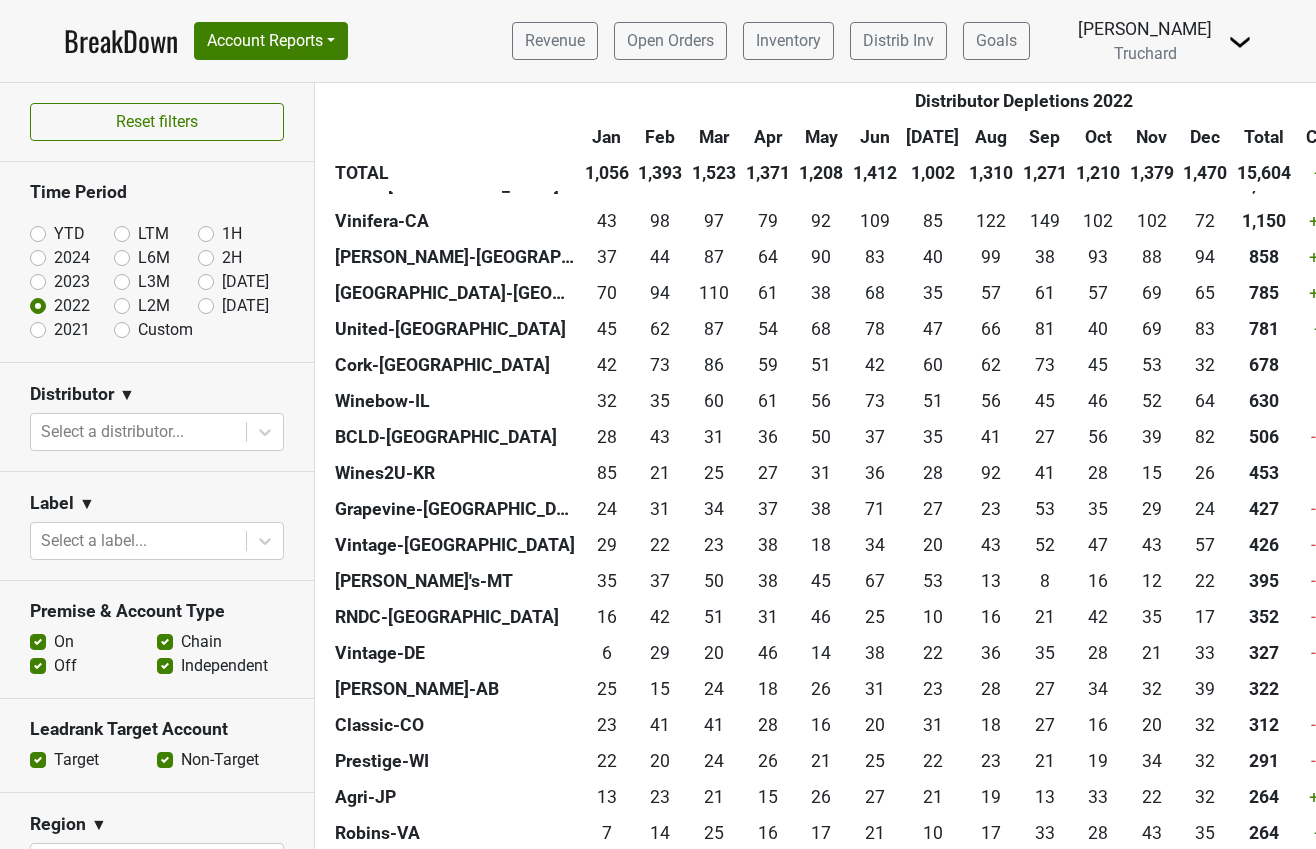 click on "2024" at bounding box center (72, 258) 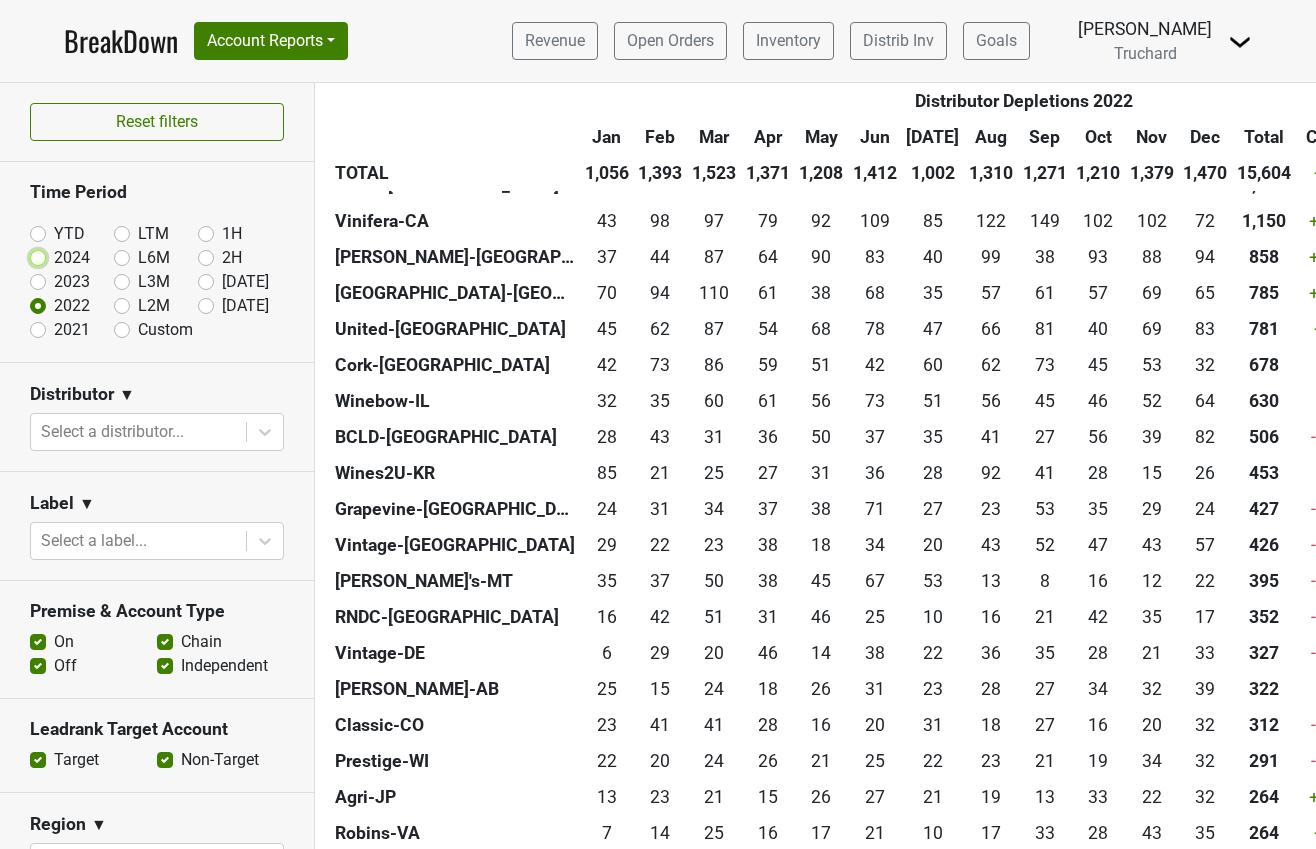radio on "true" 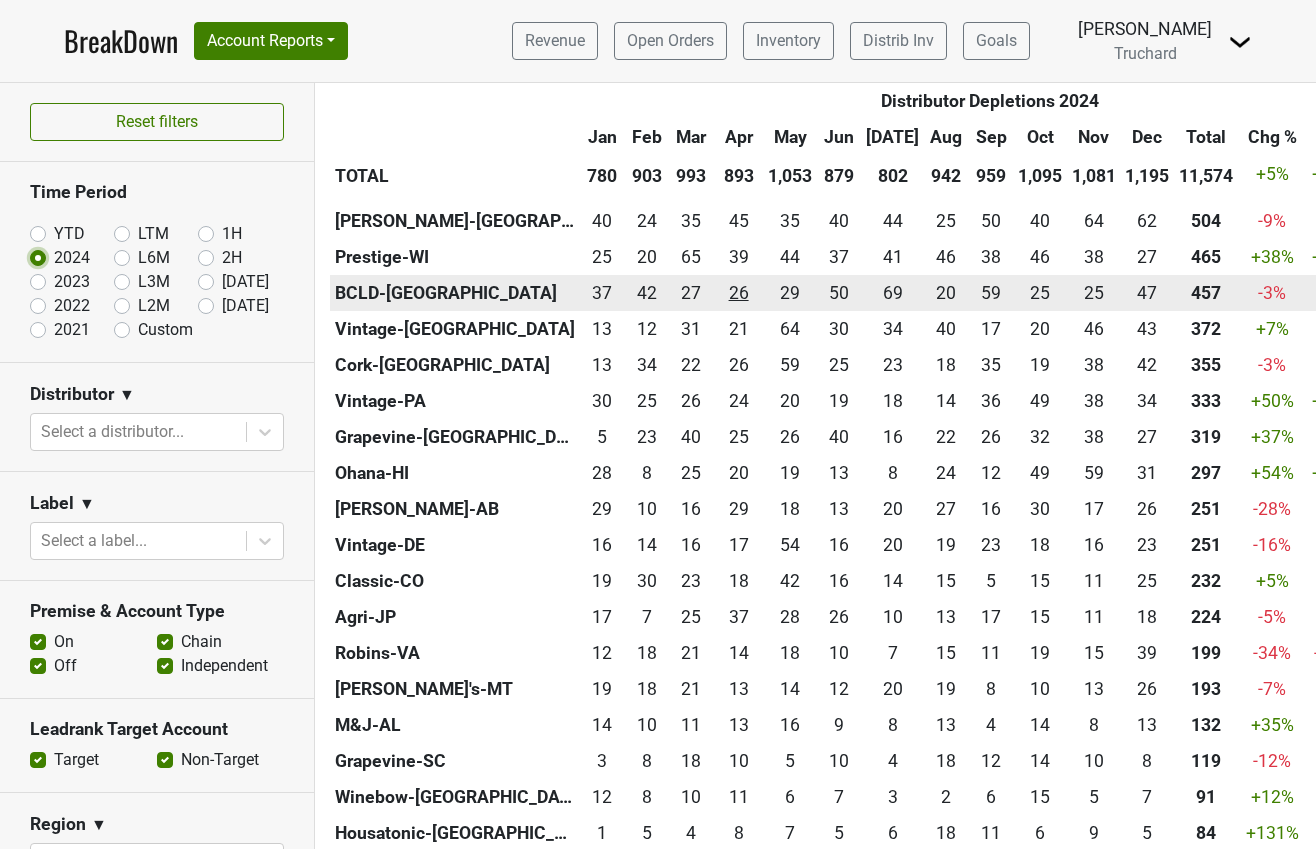scroll, scrollTop: 800, scrollLeft: 0, axis: vertical 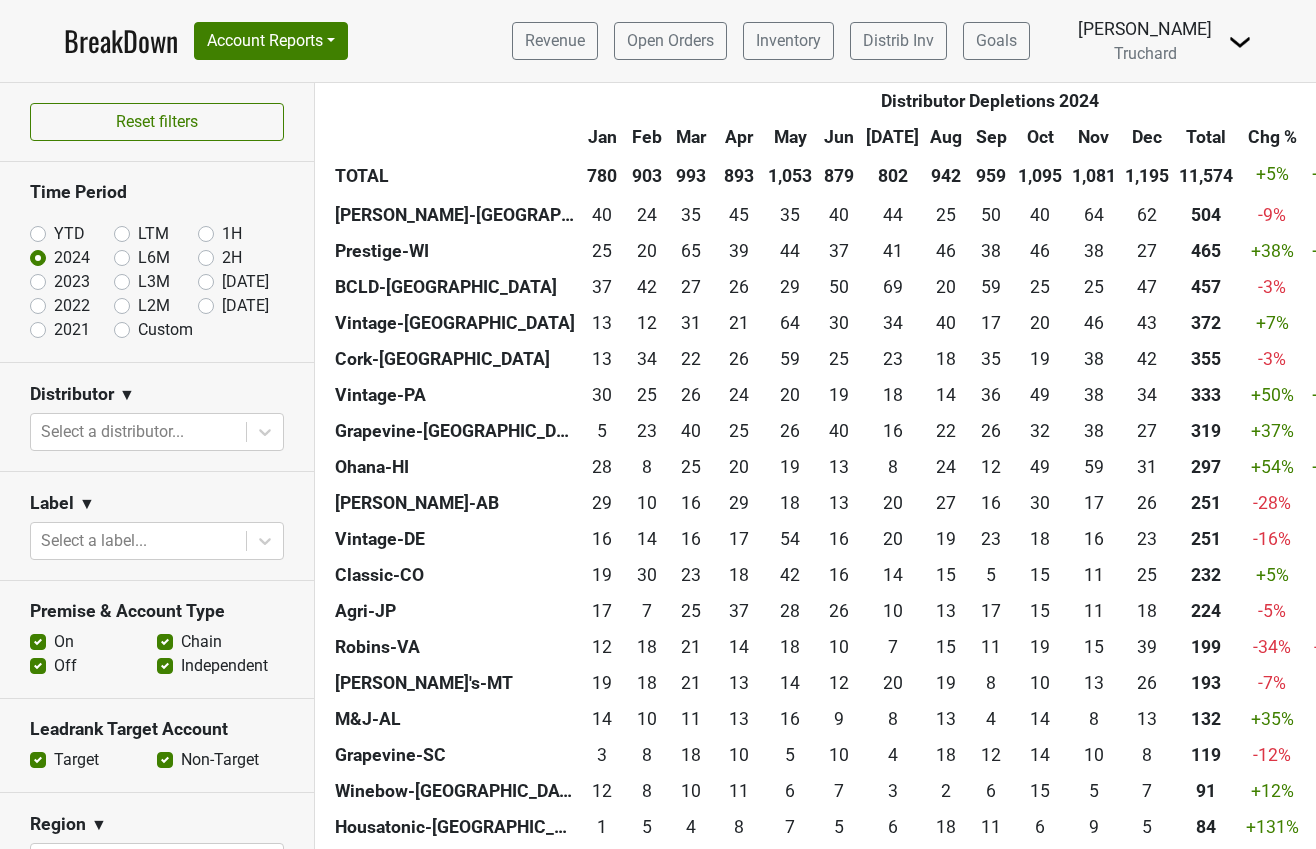 click on "YTD" at bounding box center (69, 234) 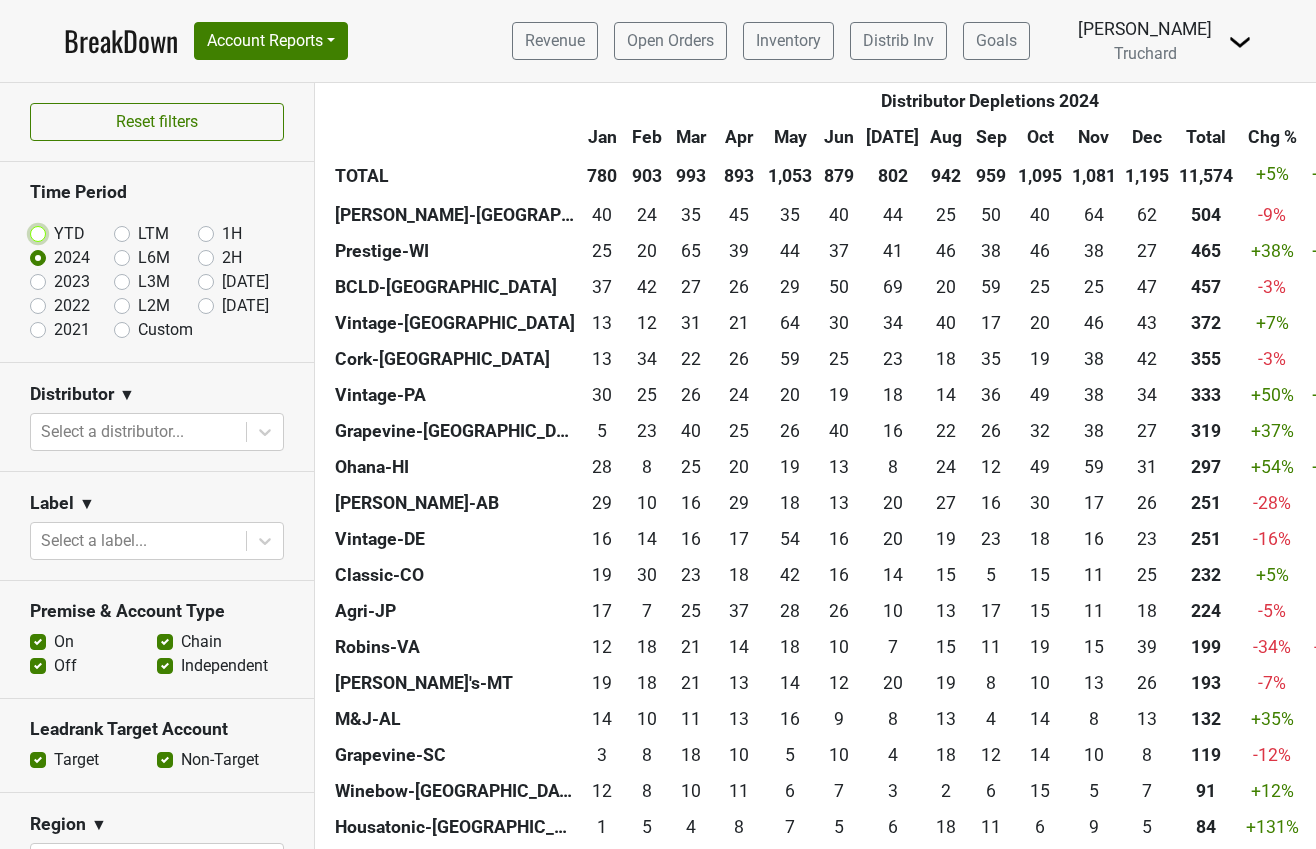click on "YTD" at bounding box center [70, 232] 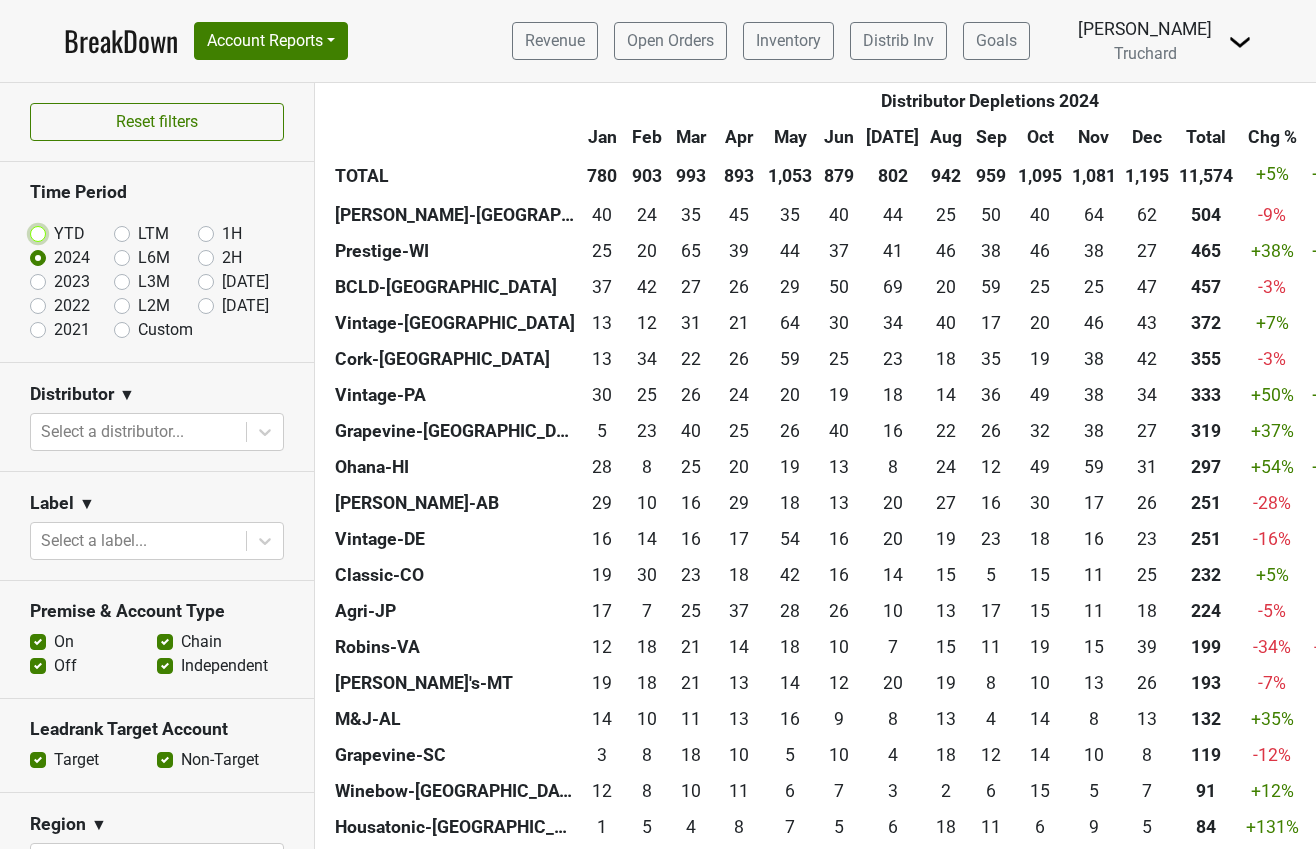 radio on "true" 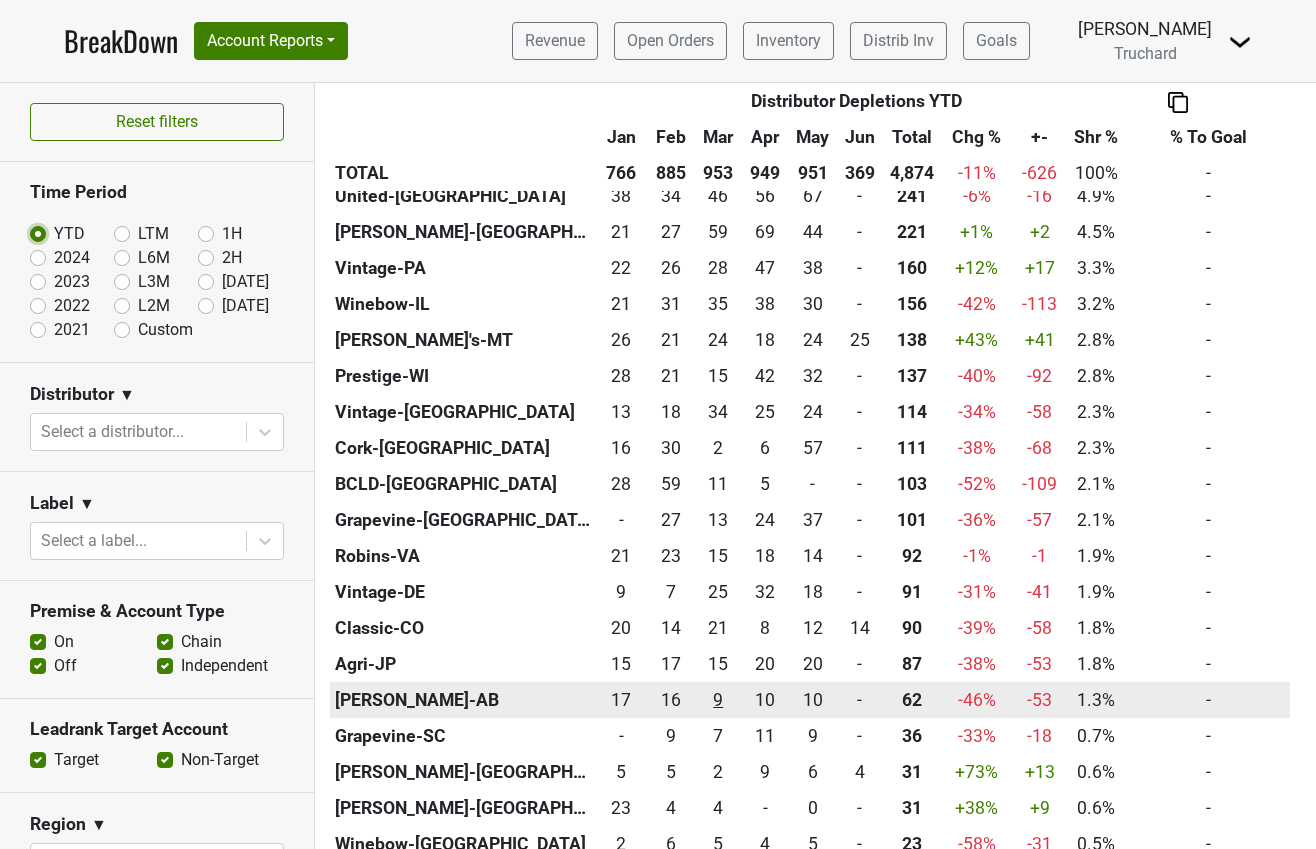 scroll, scrollTop: 800, scrollLeft: 0, axis: vertical 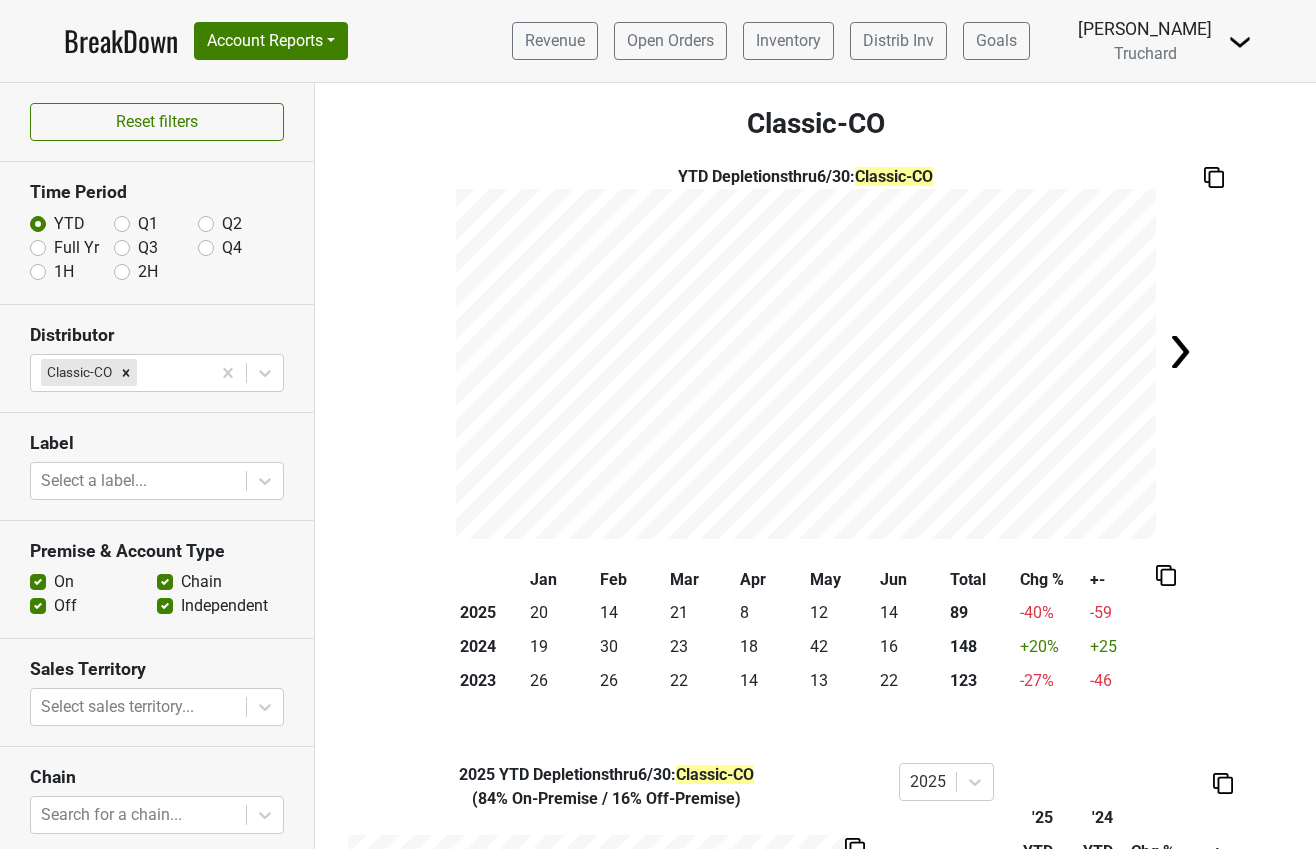 click on "Full Yr" at bounding box center [76, 248] 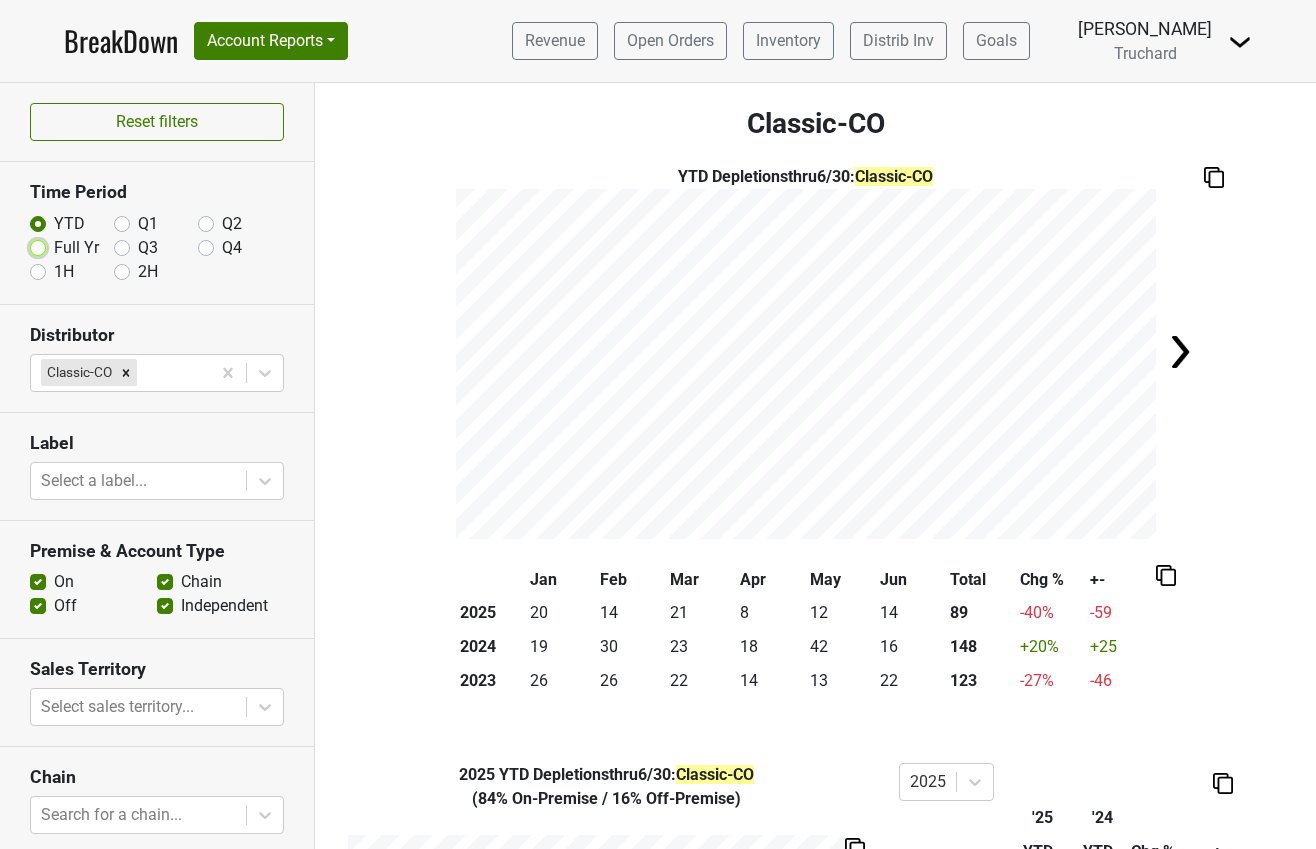click on "Full Yr" at bounding box center (38, 246) 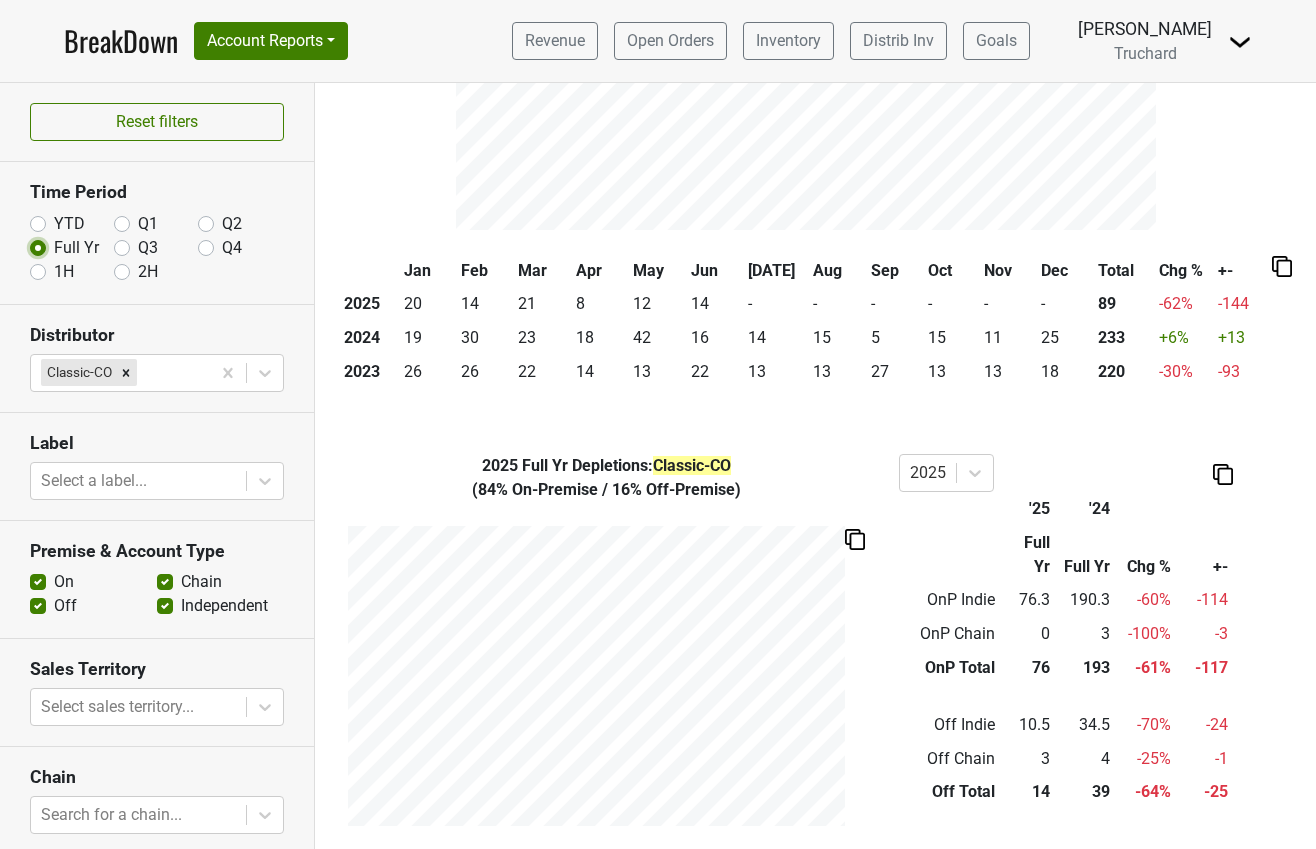 scroll, scrollTop: 500, scrollLeft: 0, axis: vertical 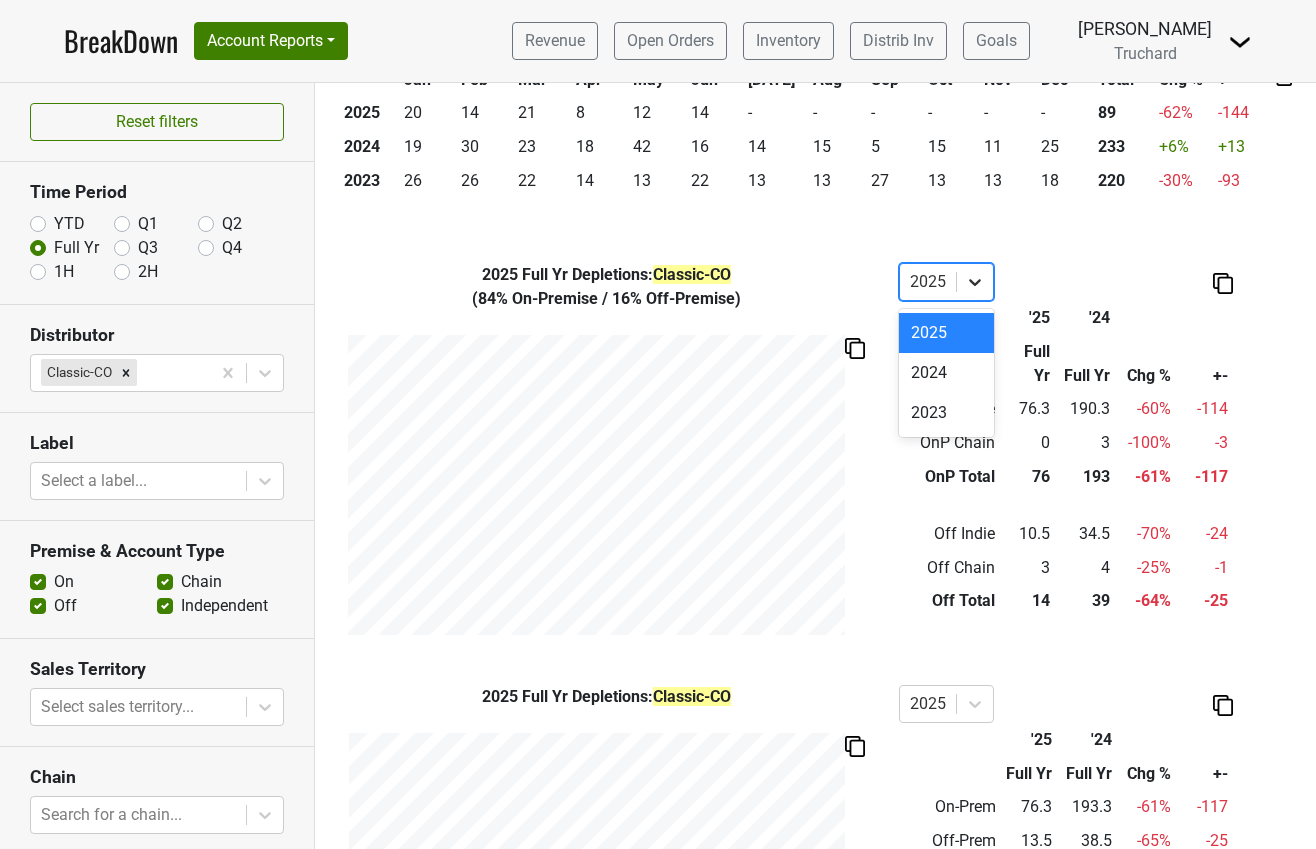 click 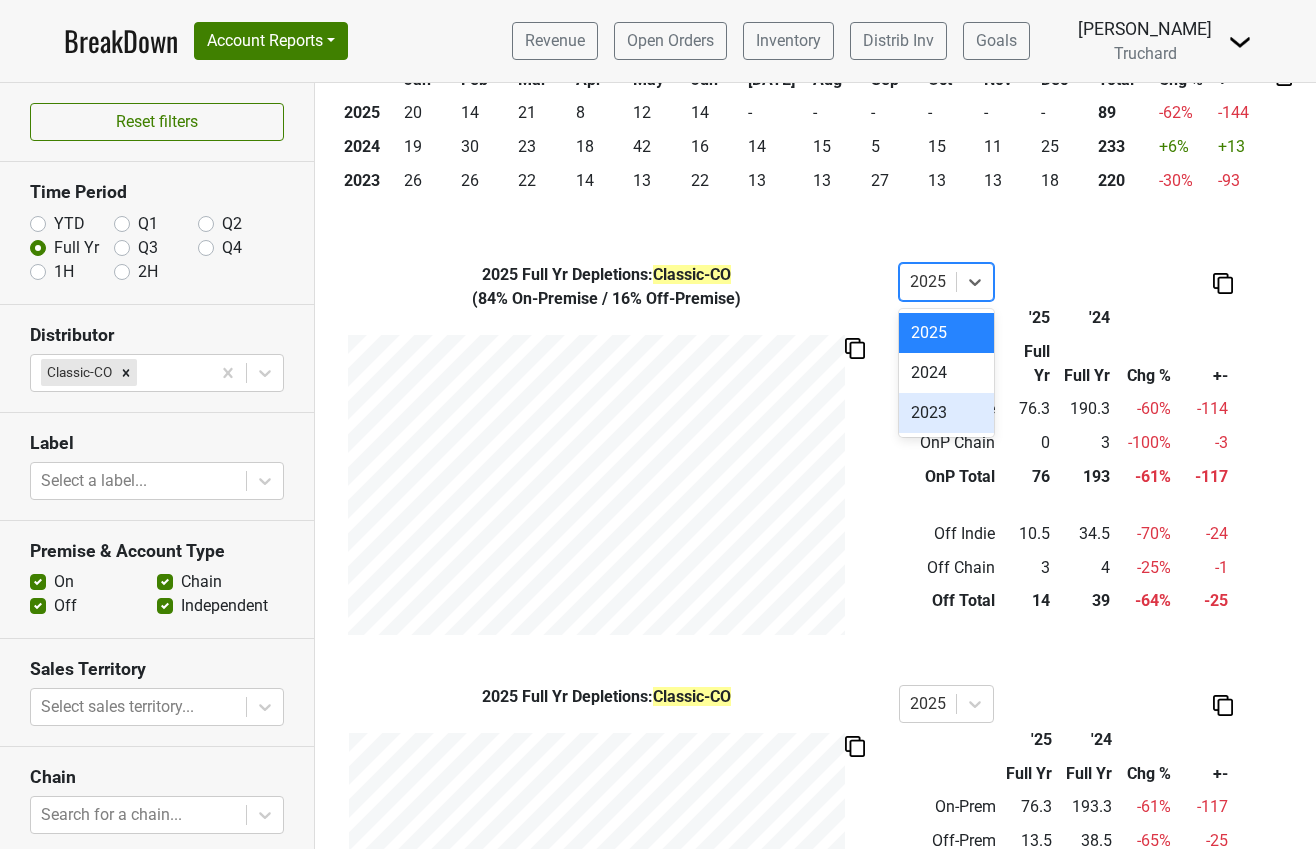 click on "2023" at bounding box center [946, 413] 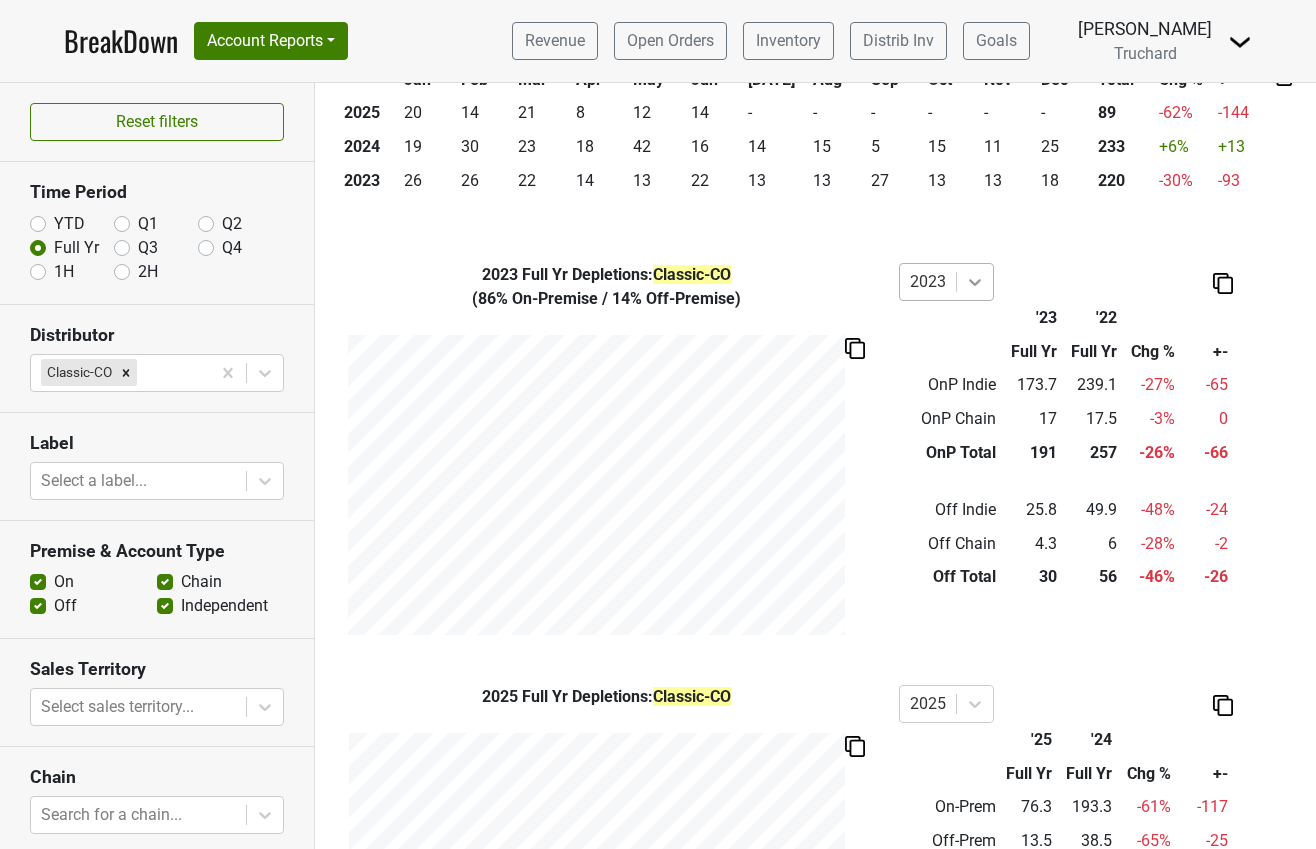 click at bounding box center [975, 282] 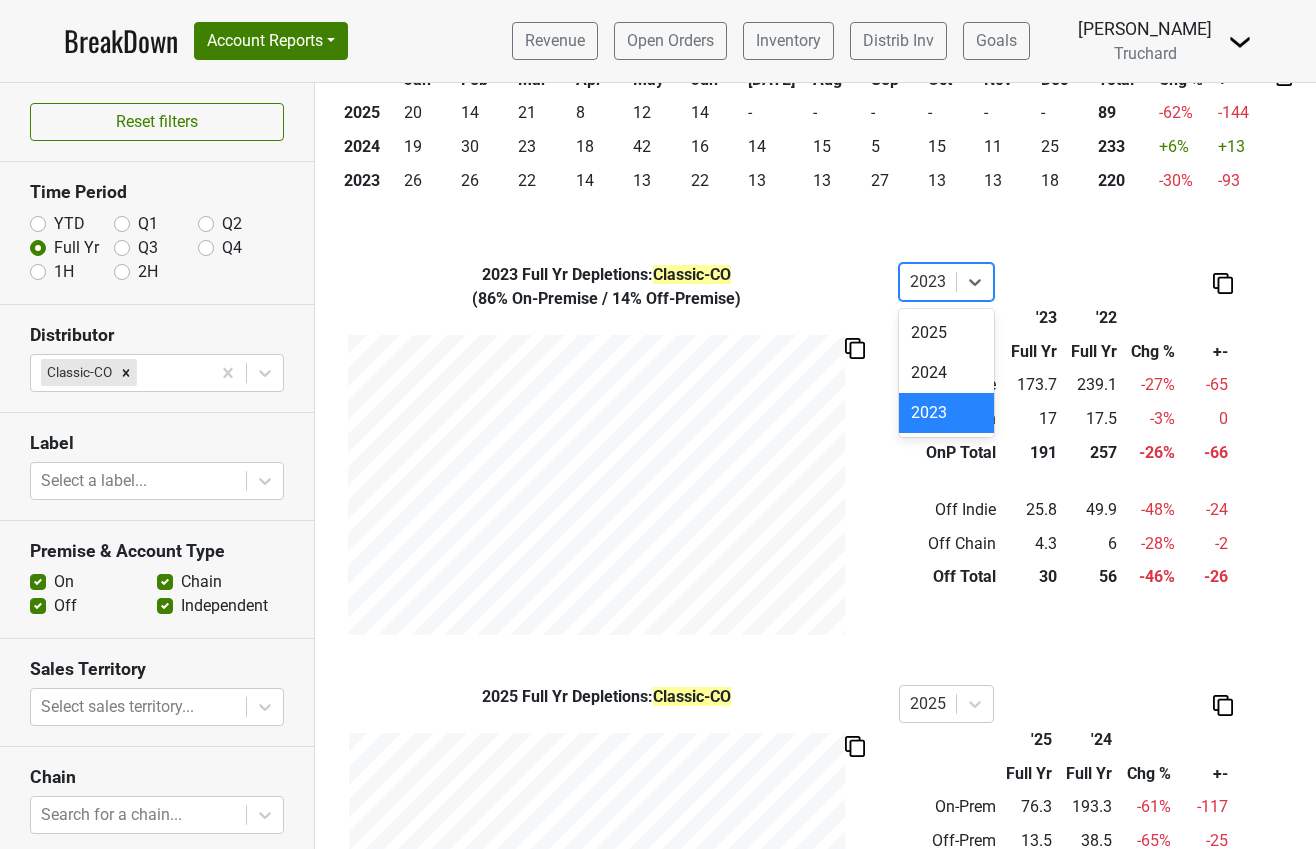 click on "2023" at bounding box center [946, 413] 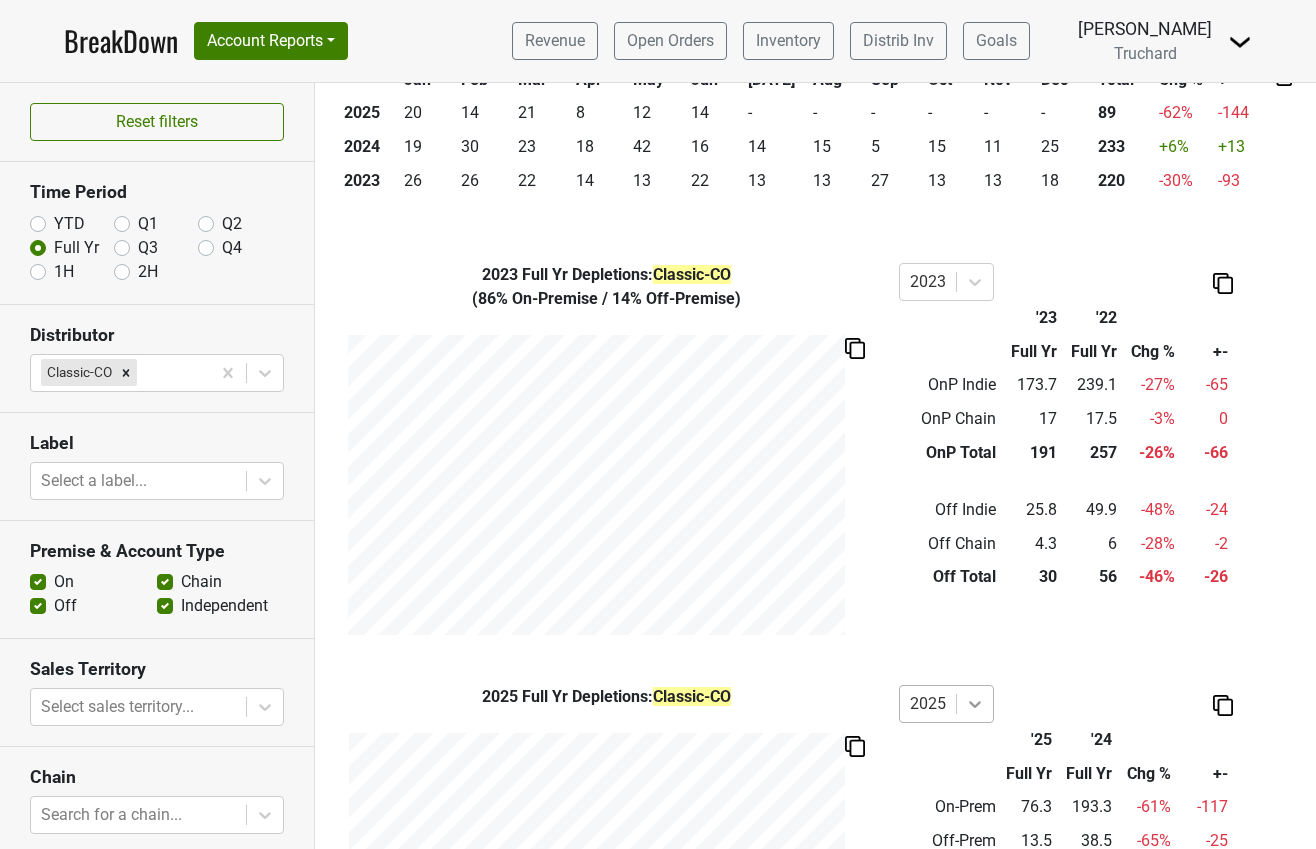 click on "2025" at bounding box center (946, 704) 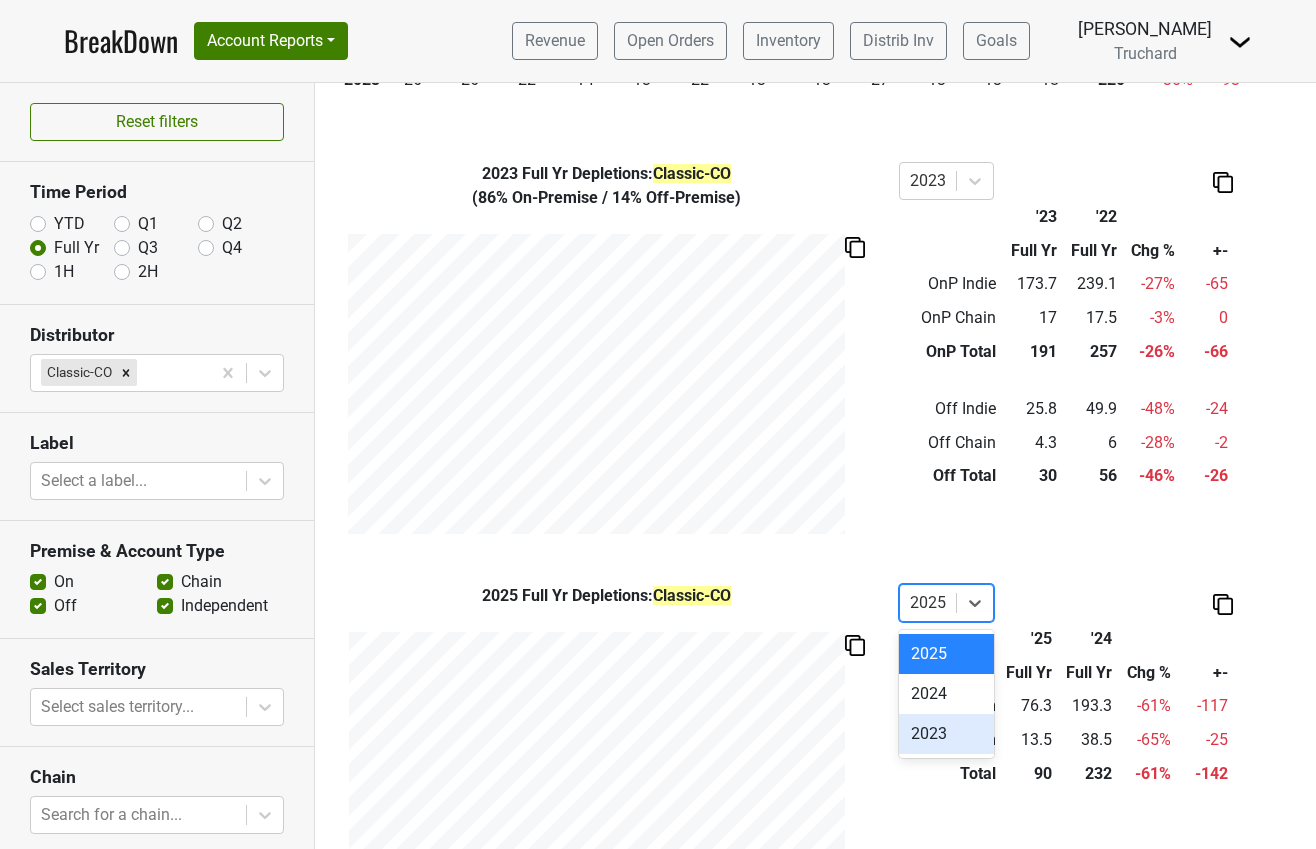 click on "2023" at bounding box center (946, 734) 